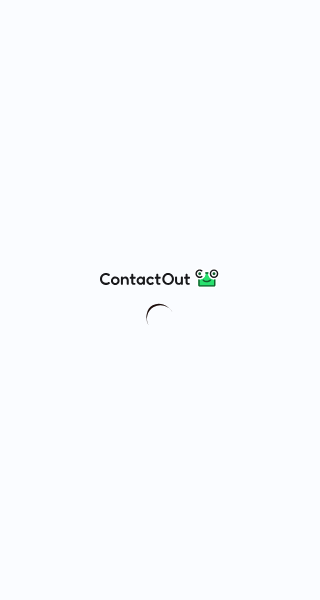 scroll, scrollTop: 0, scrollLeft: 0, axis: both 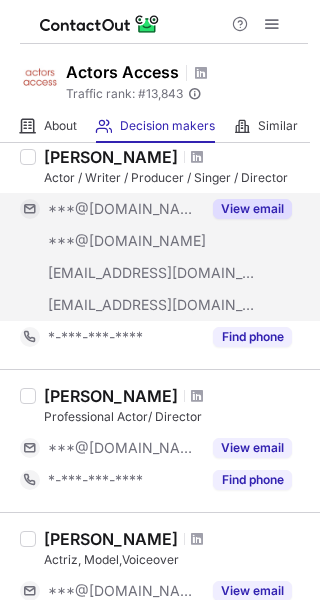 click on "View email" at bounding box center [252, 209] 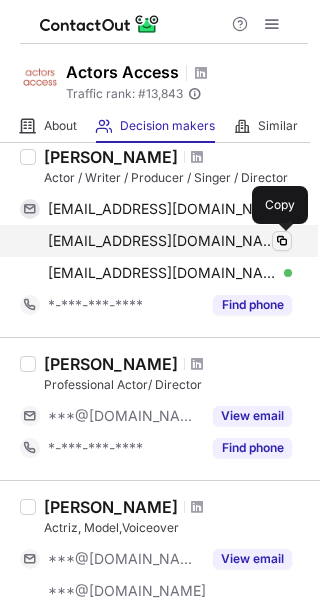 click at bounding box center (282, 241) 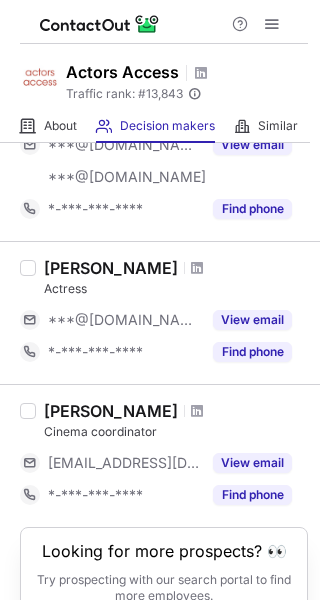 scroll, scrollTop: 293, scrollLeft: 0, axis: vertical 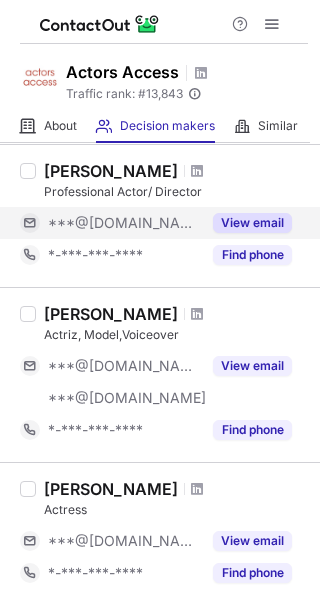 click on "View email" at bounding box center (252, 223) 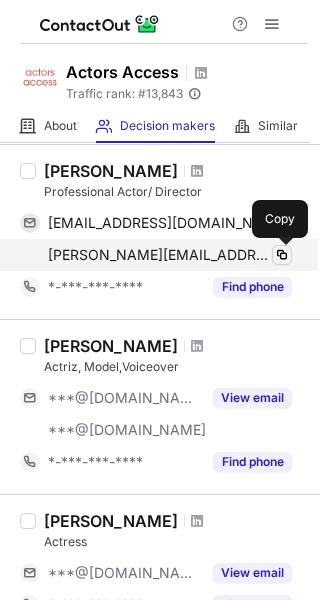 click at bounding box center (282, 255) 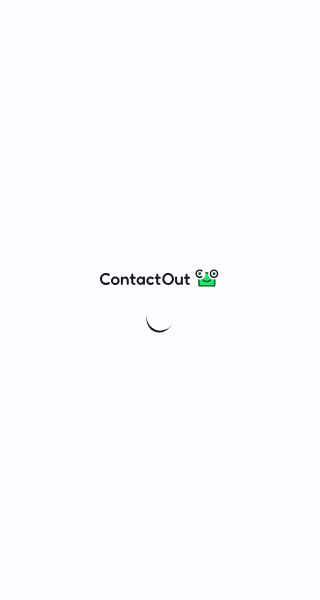 scroll, scrollTop: 0, scrollLeft: 0, axis: both 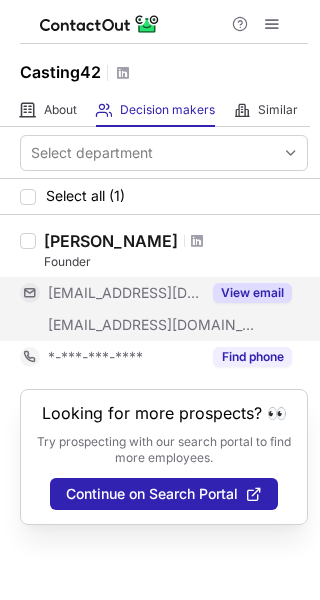 click on "View email" at bounding box center (252, 293) 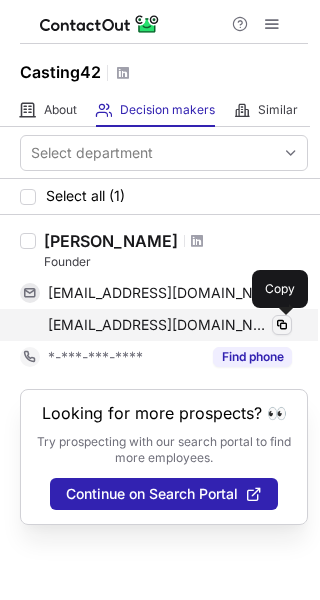 click at bounding box center (282, 325) 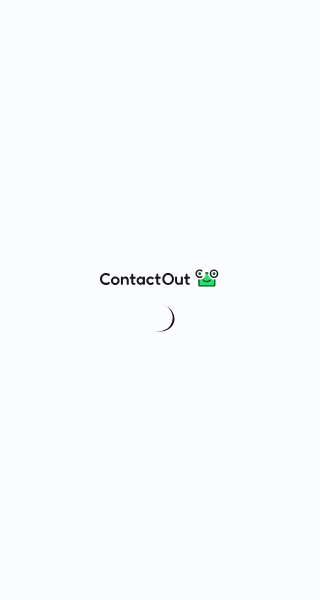 scroll, scrollTop: 0, scrollLeft: 0, axis: both 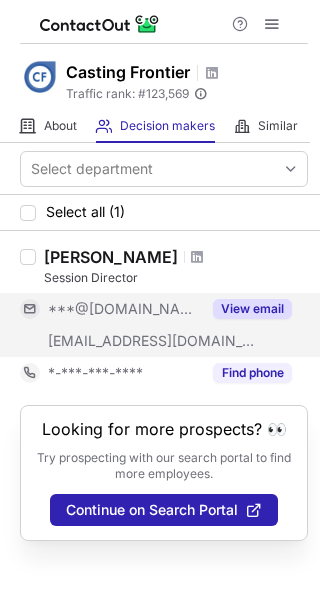 click on "View email" at bounding box center [252, 309] 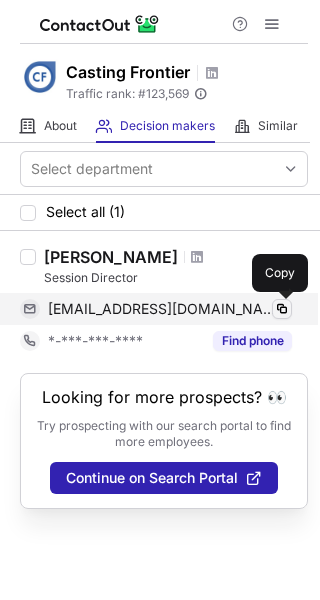 click at bounding box center (282, 309) 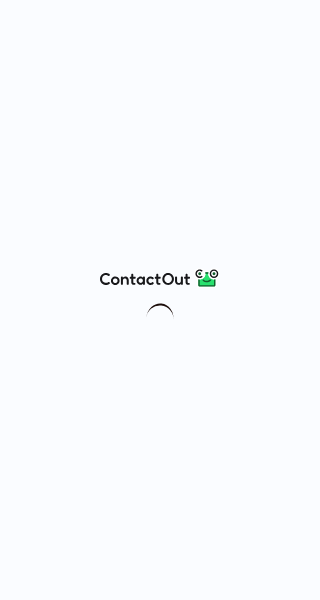 scroll, scrollTop: 0, scrollLeft: 0, axis: both 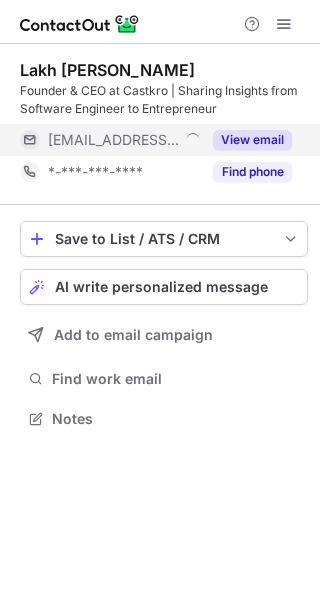 click on "View email" at bounding box center [252, 140] 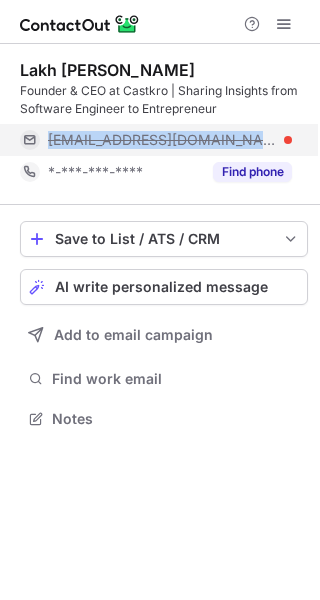 copy on "lakh@mockready.com" 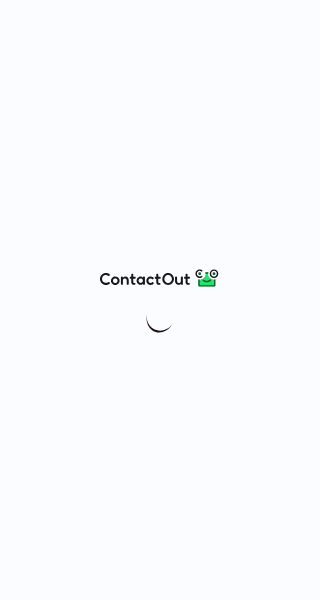 scroll, scrollTop: 0, scrollLeft: 0, axis: both 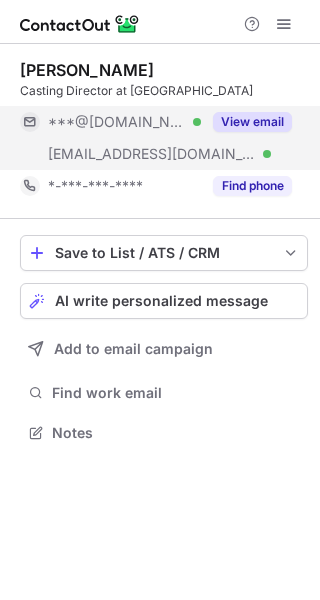 click on "View email" at bounding box center (252, 122) 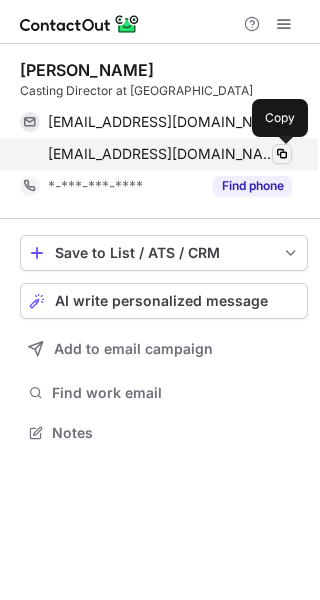 click at bounding box center [282, 154] 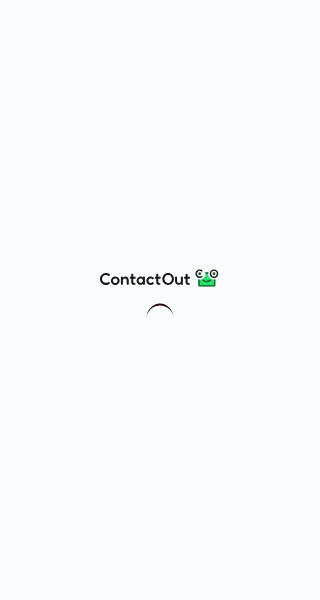scroll, scrollTop: 0, scrollLeft: 0, axis: both 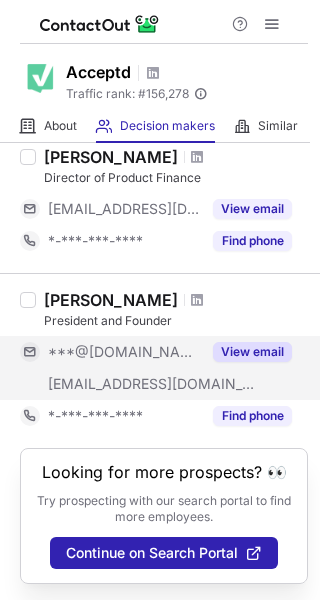 click on "View email" at bounding box center [252, 352] 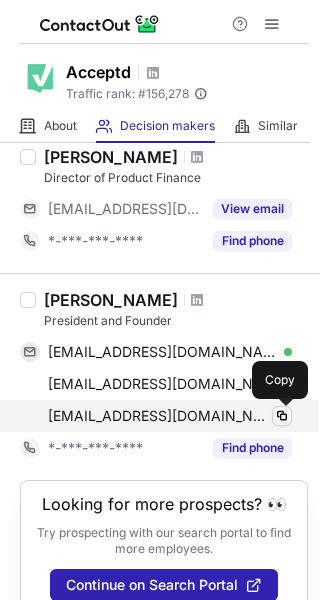 click at bounding box center [282, 416] 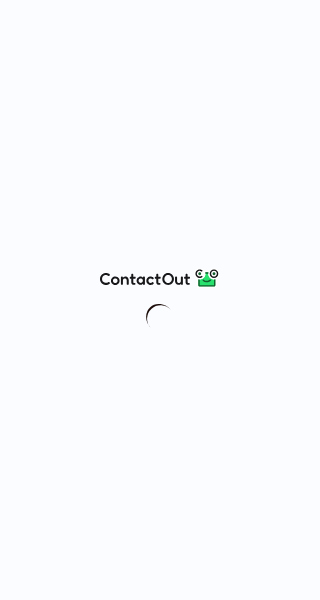 scroll, scrollTop: 0, scrollLeft: 0, axis: both 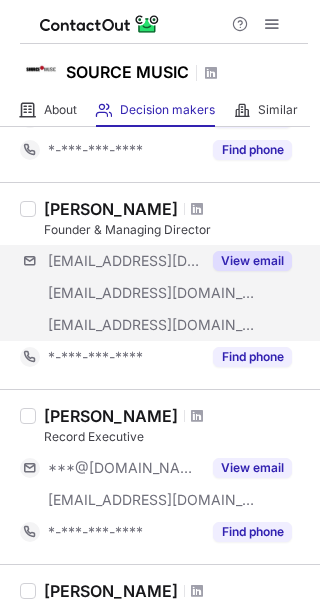 click on "***@sourcemusic.com.au ***@sourcemusic.com.au ***@sourcemusic.com.au View email" at bounding box center (164, 293) 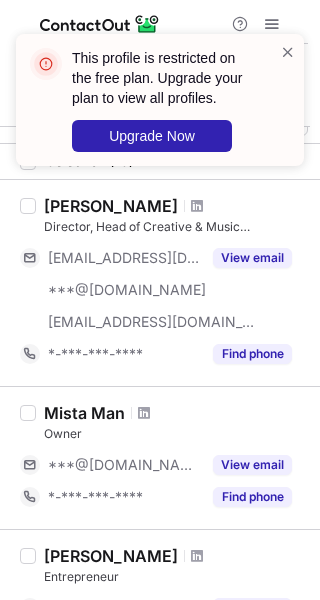 scroll, scrollTop: 0, scrollLeft: 0, axis: both 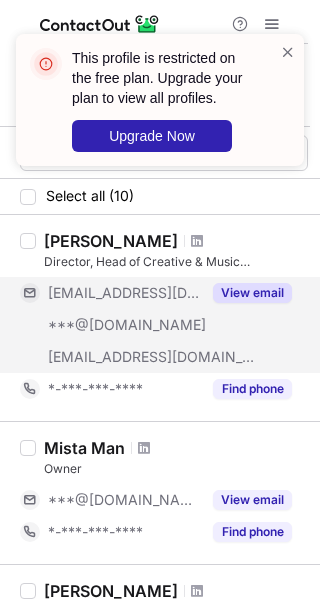click on "View email" at bounding box center (252, 293) 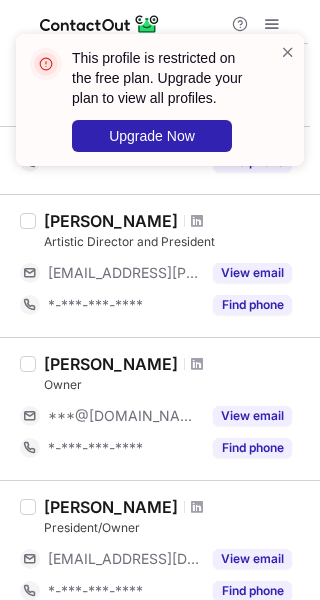 scroll, scrollTop: 1100, scrollLeft: 0, axis: vertical 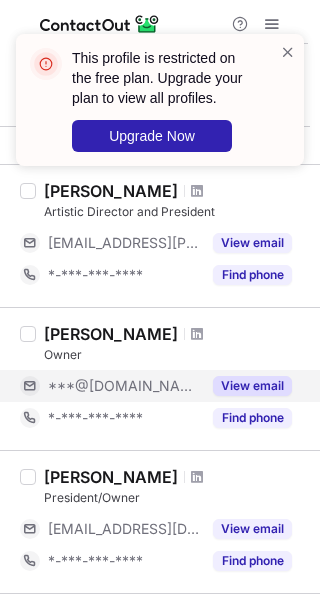 click on "View email" at bounding box center [252, 386] 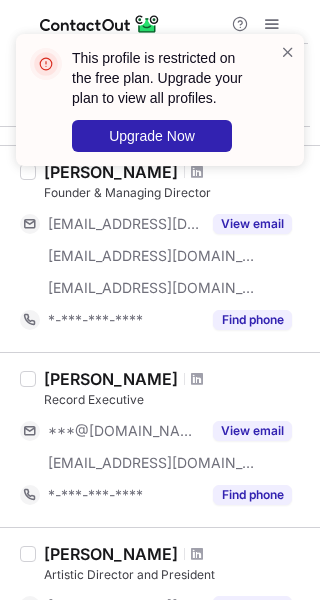 scroll, scrollTop: 600, scrollLeft: 0, axis: vertical 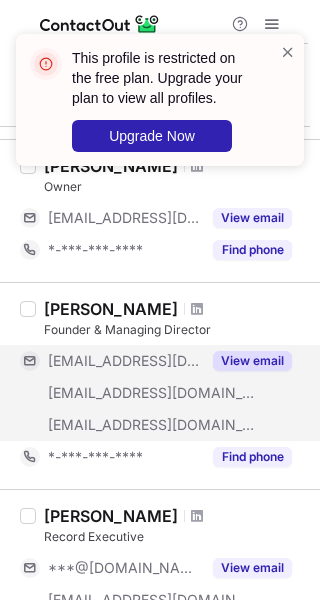 click on "View email" at bounding box center [252, 361] 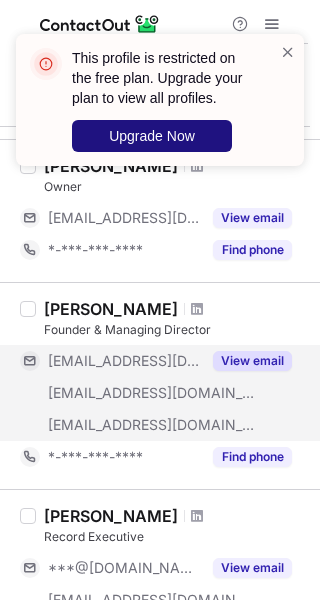 click on "Upgrade Now" at bounding box center (152, 136) 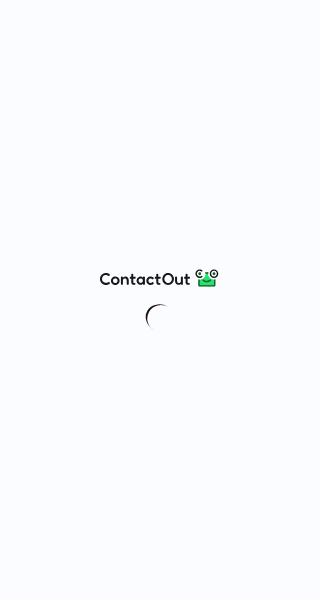 scroll, scrollTop: 0, scrollLeft: 0, axis: both 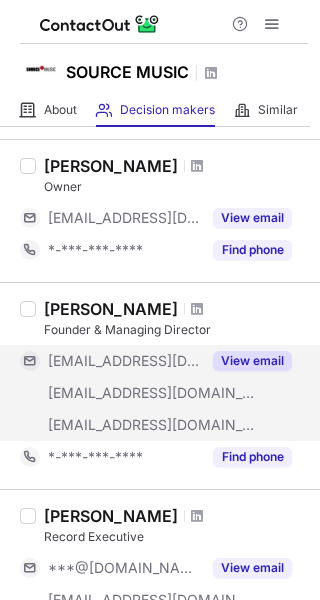 click on "View email" at bounding box center (252, 361) 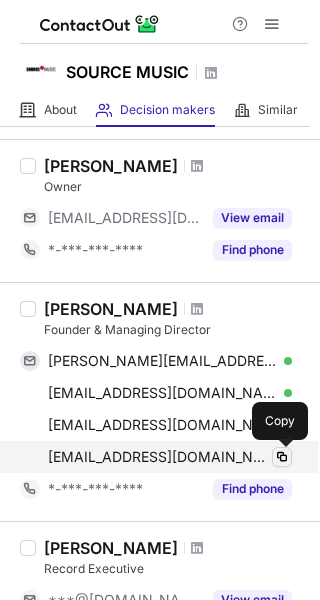 click at bounding box center (282, 457) 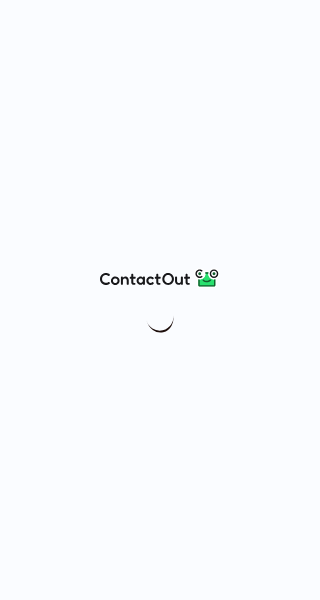 scroll, scrollTop: 0, scrollLeft: 0, axis: both 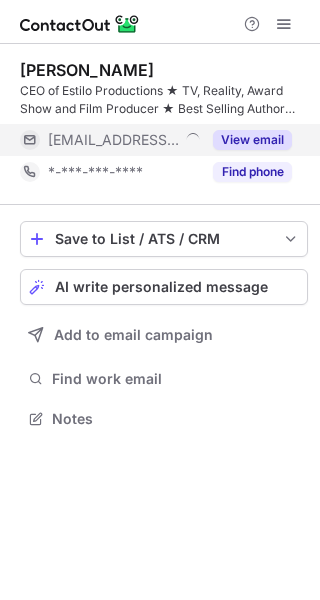 click on "View email" at bounding box center (252, 140) 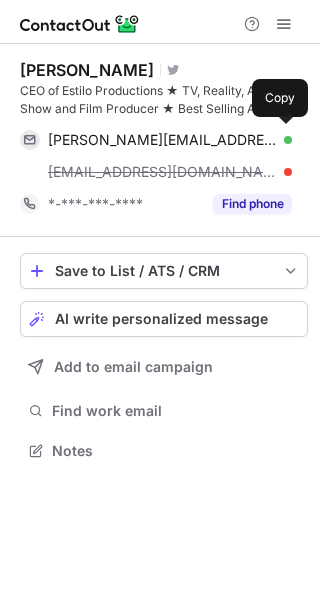 scroll, scrollTop: 10, scrollLeft: 10, axis: both 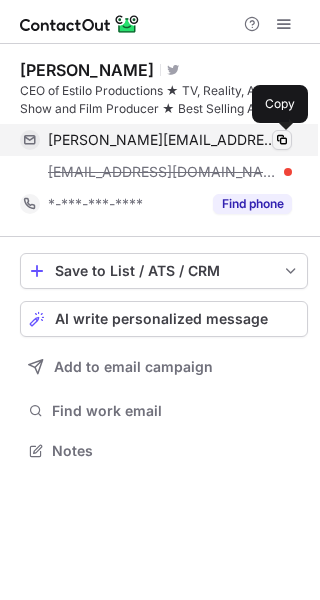 click at bounding box center [282, 140] 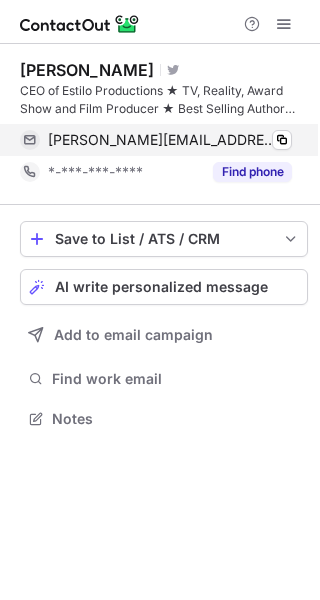 scroll, scrollTop: 405, scrollLeft: 320, axis: both 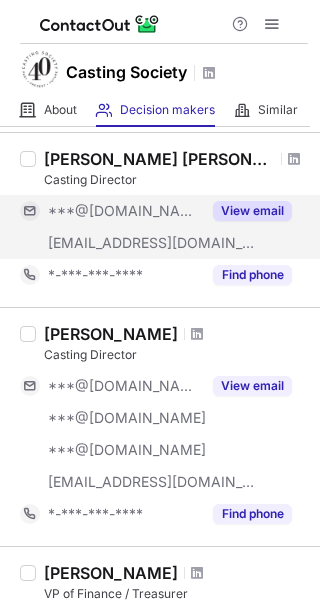 click on "View email" at bounding box center [246, 211] 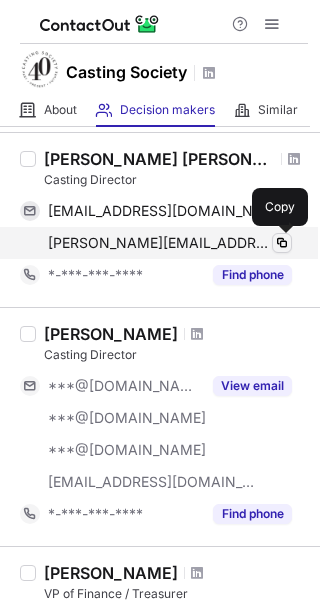 click at bounding box center [282, 243] 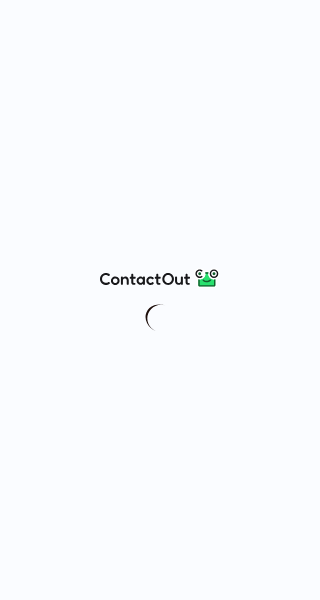 scroll, scrollTop: 0, scrollLeft: 0, axis: both 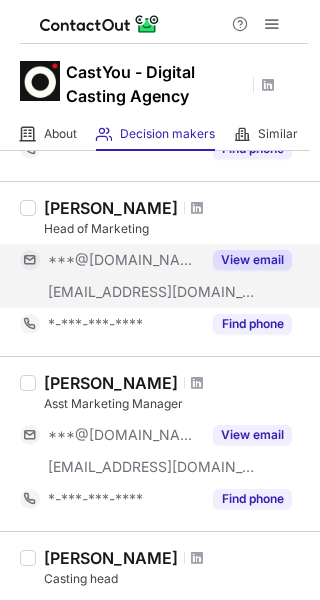 click on "View email" at bounding box center (252, 260) 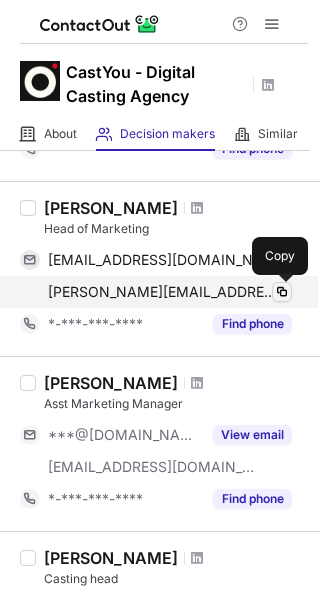 click at bounding box center [282, 292] 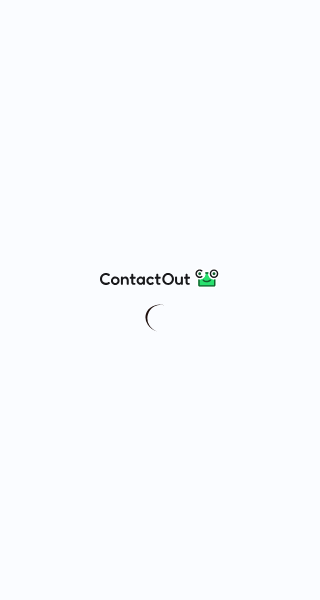 scroll, scrollTop: 0, scrollLeft: 0, axis: both 